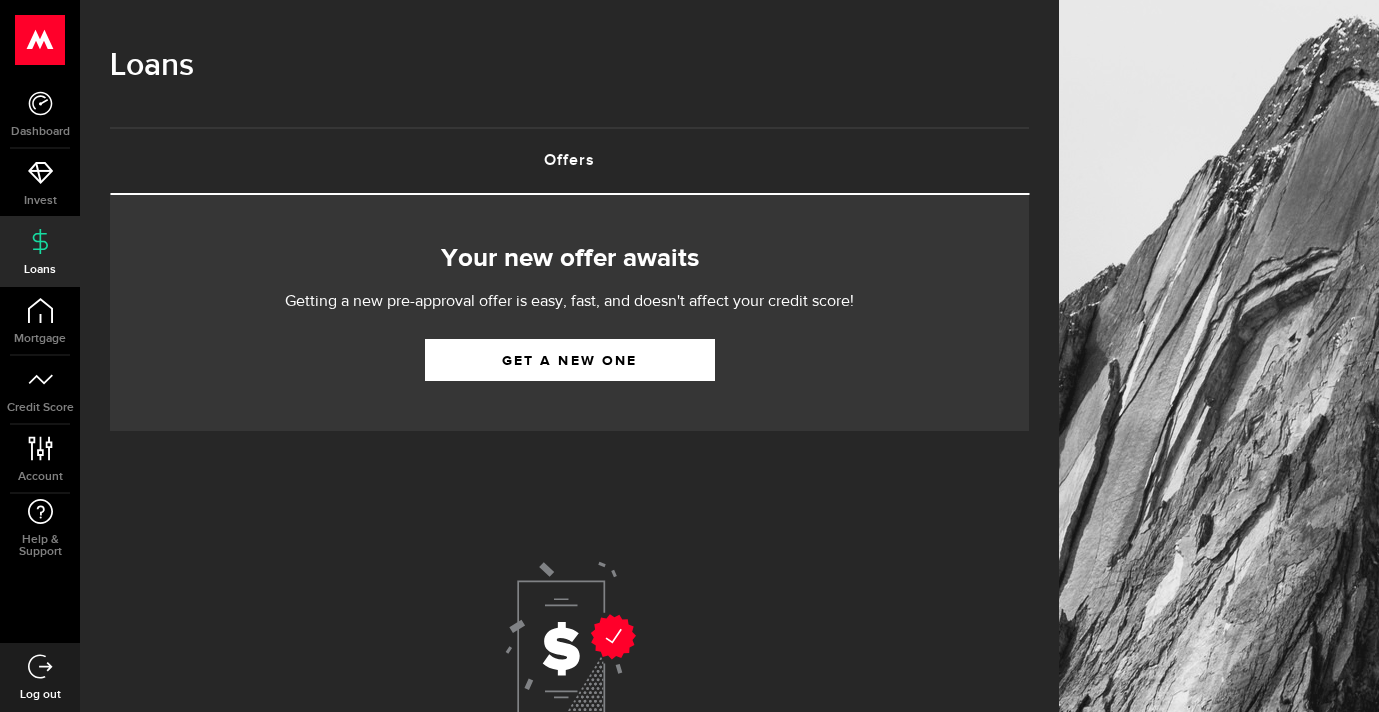 scroll, scrollTop: 0, scrollLeft: 0, axis: both 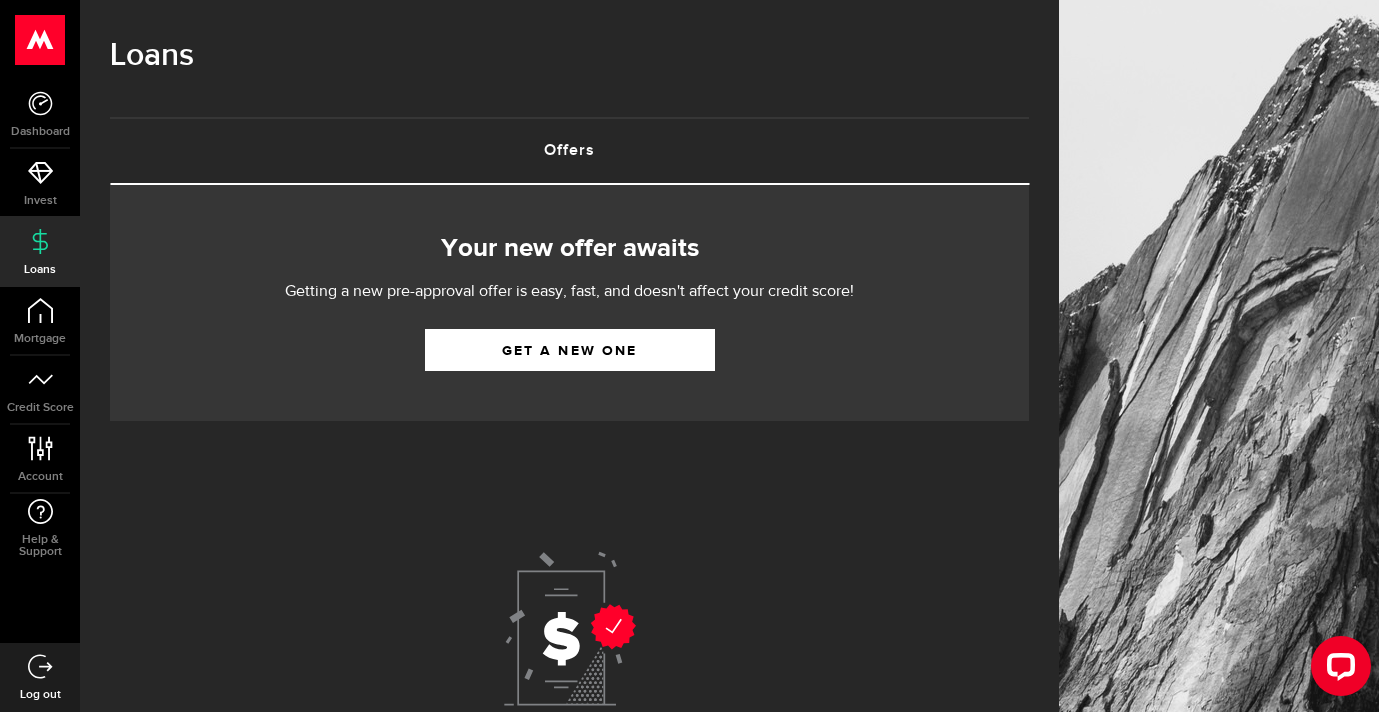 click on "Offers (requires attention)" at bounding box center (569, 151) 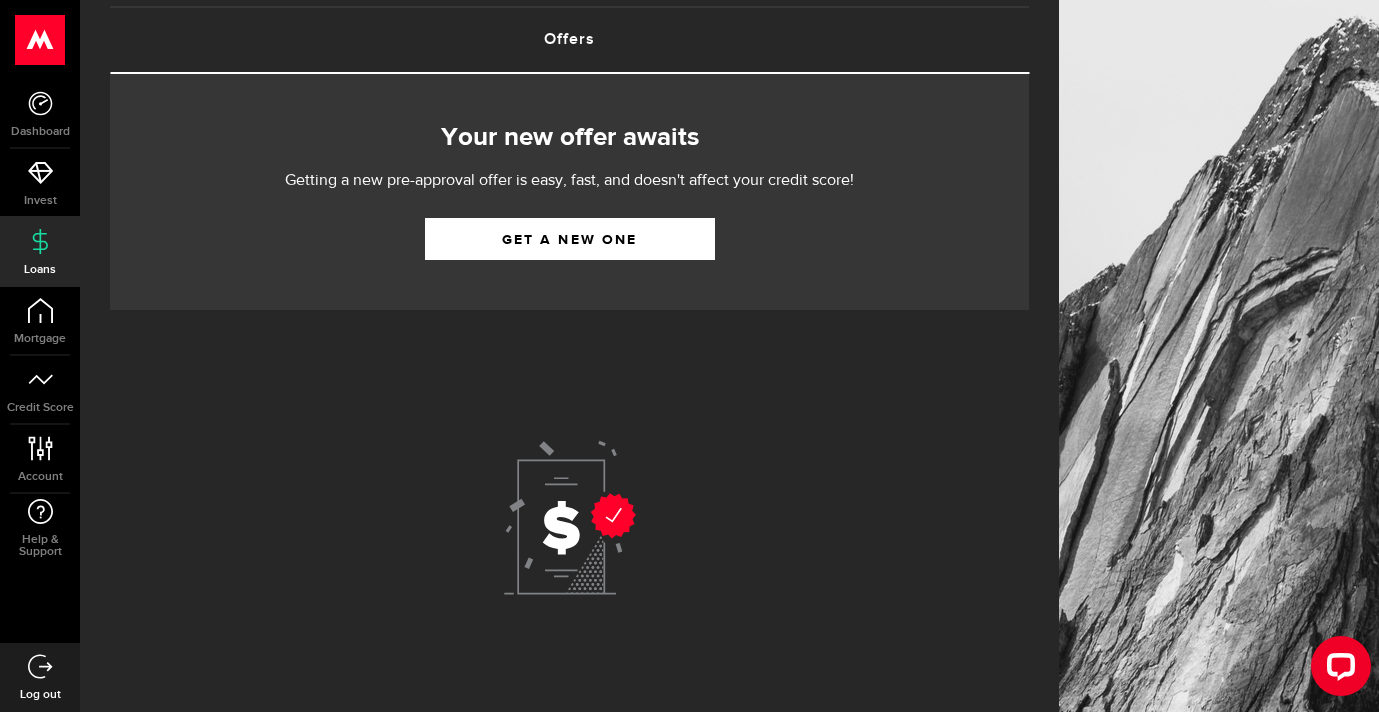 scroll, scrollTop: 0, scrollLeft: 0, axis: both 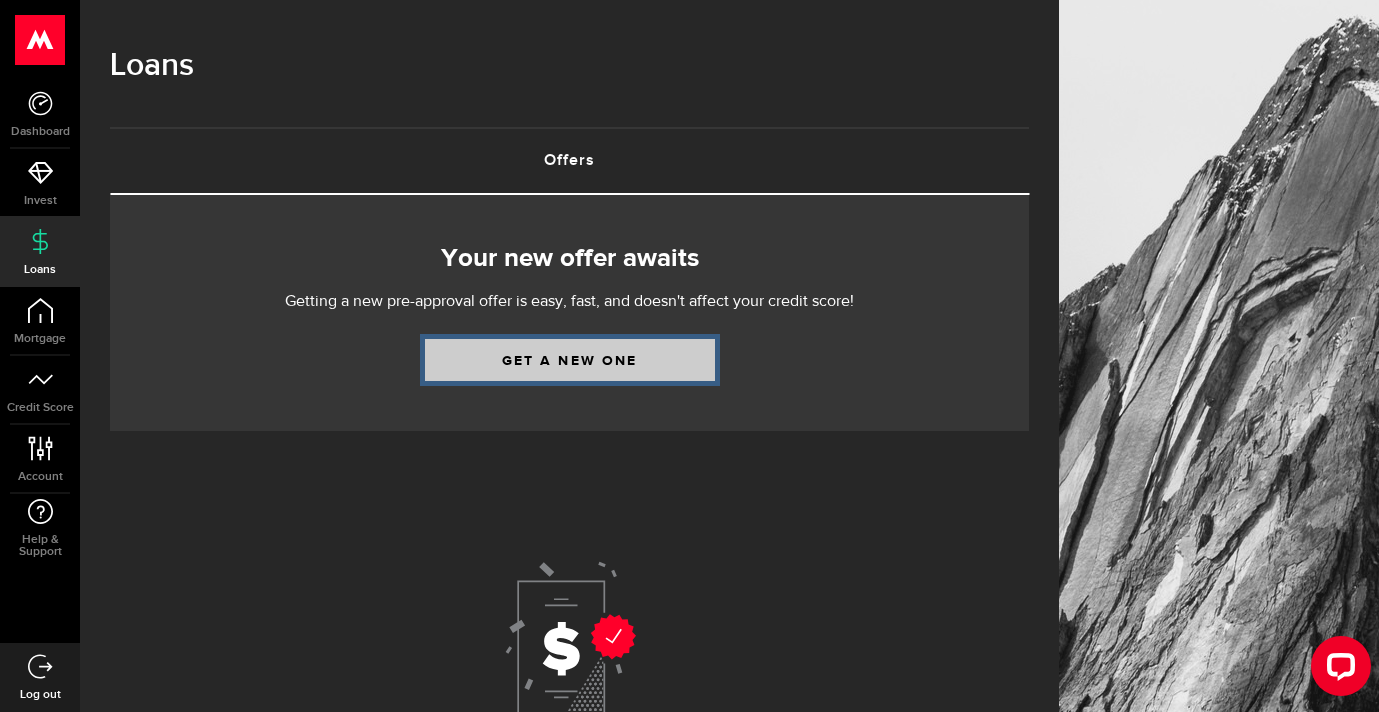 click on "Get a new one" at bounding box center (570, 360) 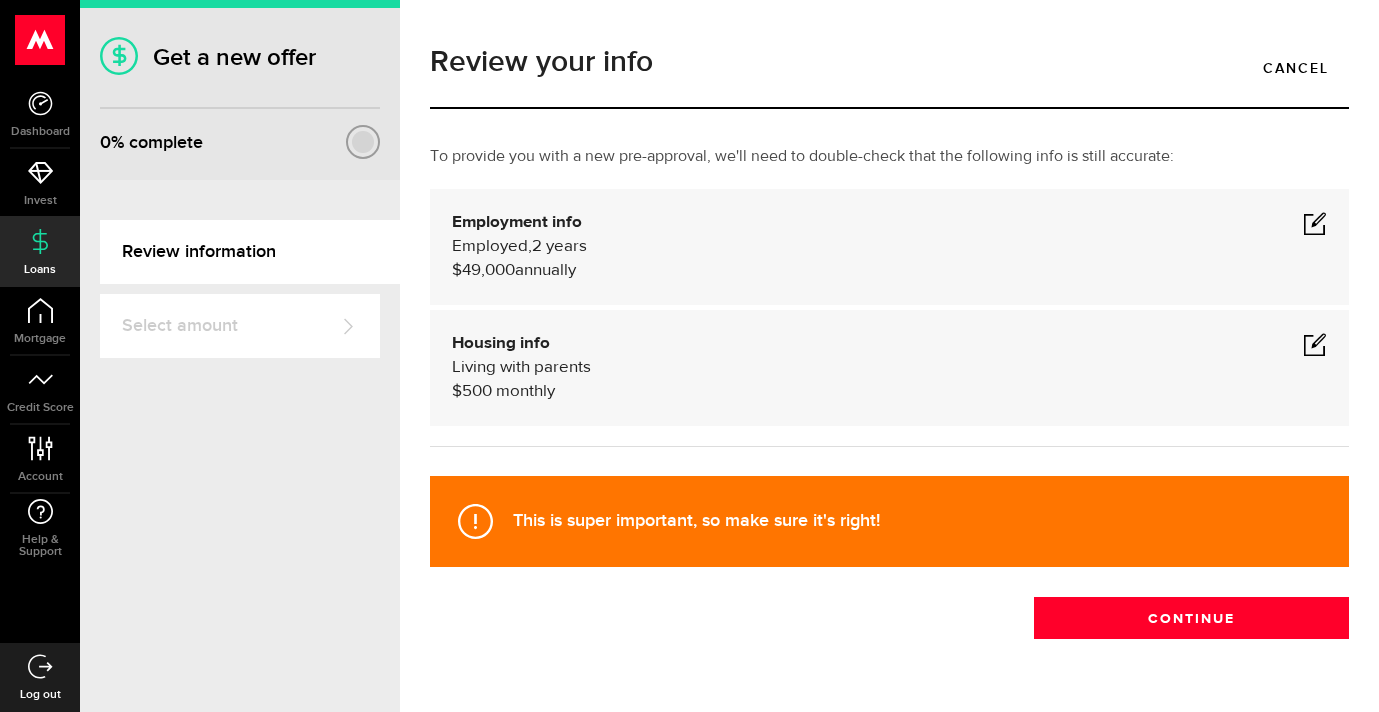click at bounding box center [1315, 223] 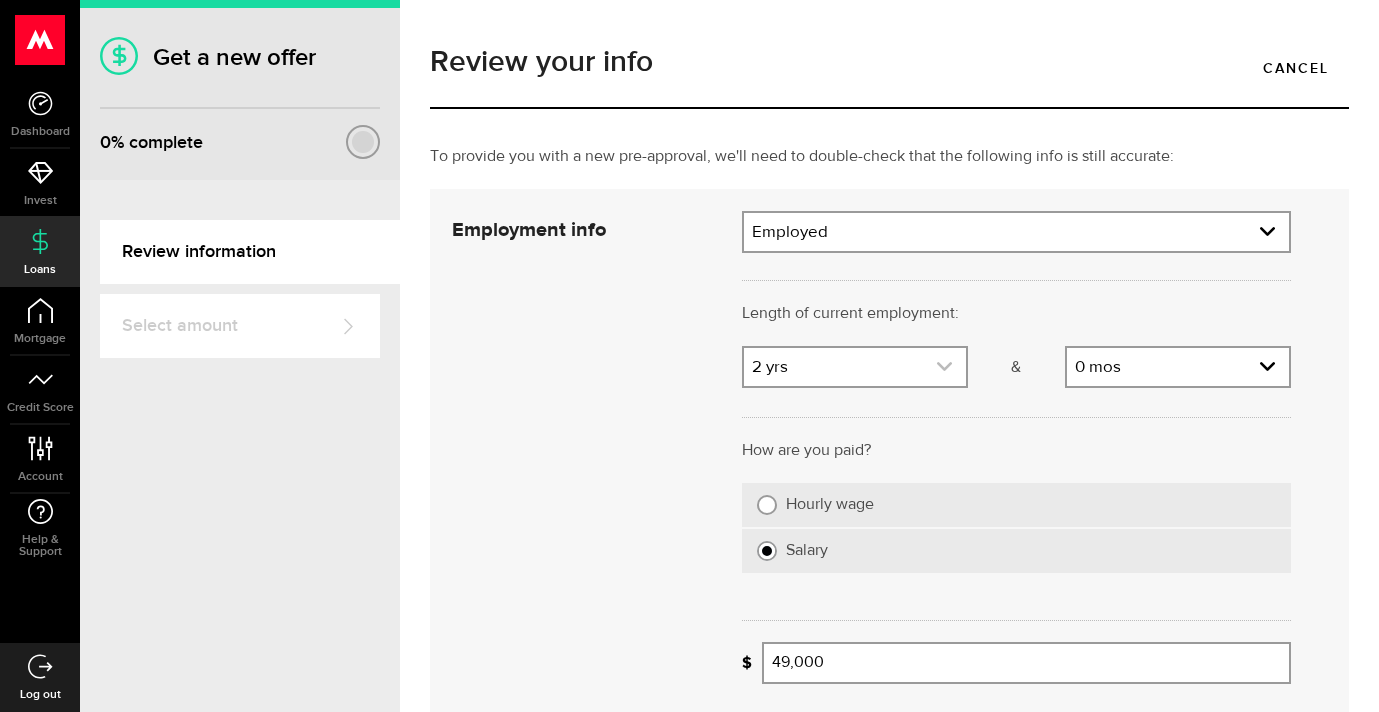 click at bounding box center (855, 367) 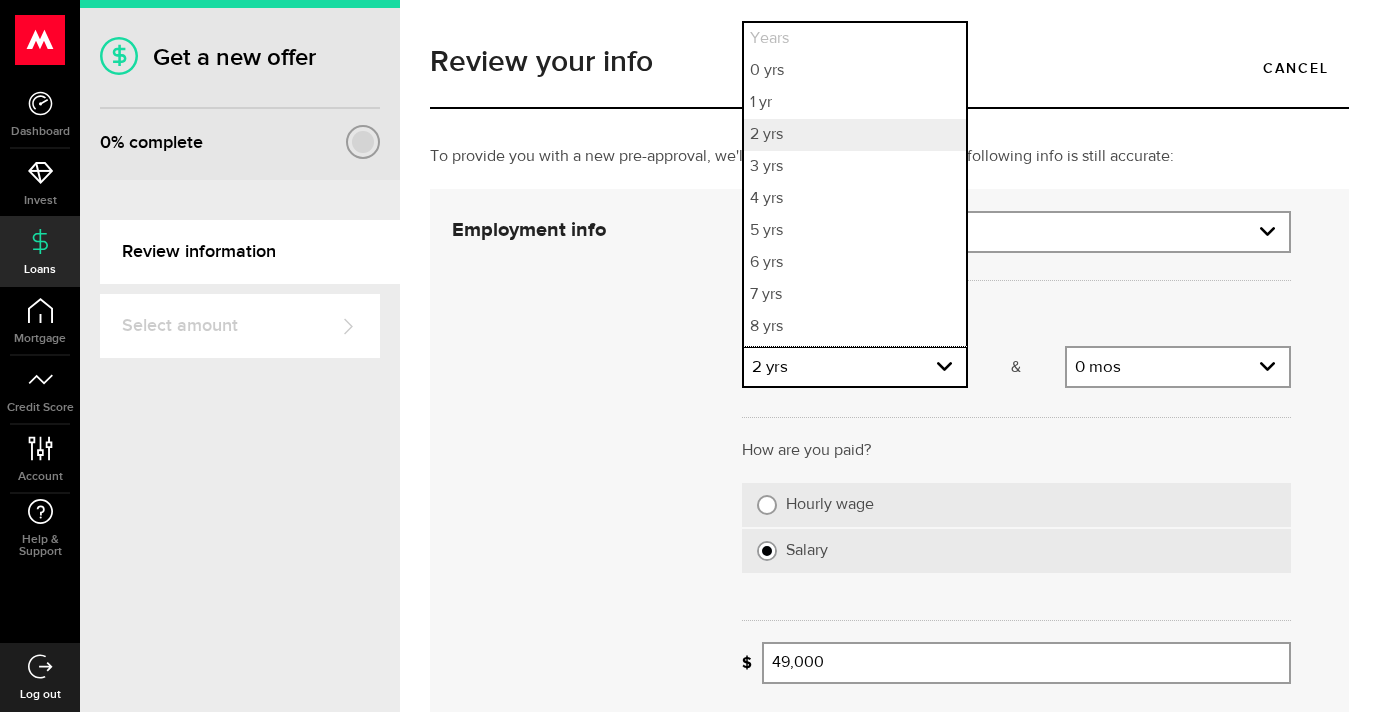 scroll, scrollTop: 61, scrollLeft: 0, axis: vertical 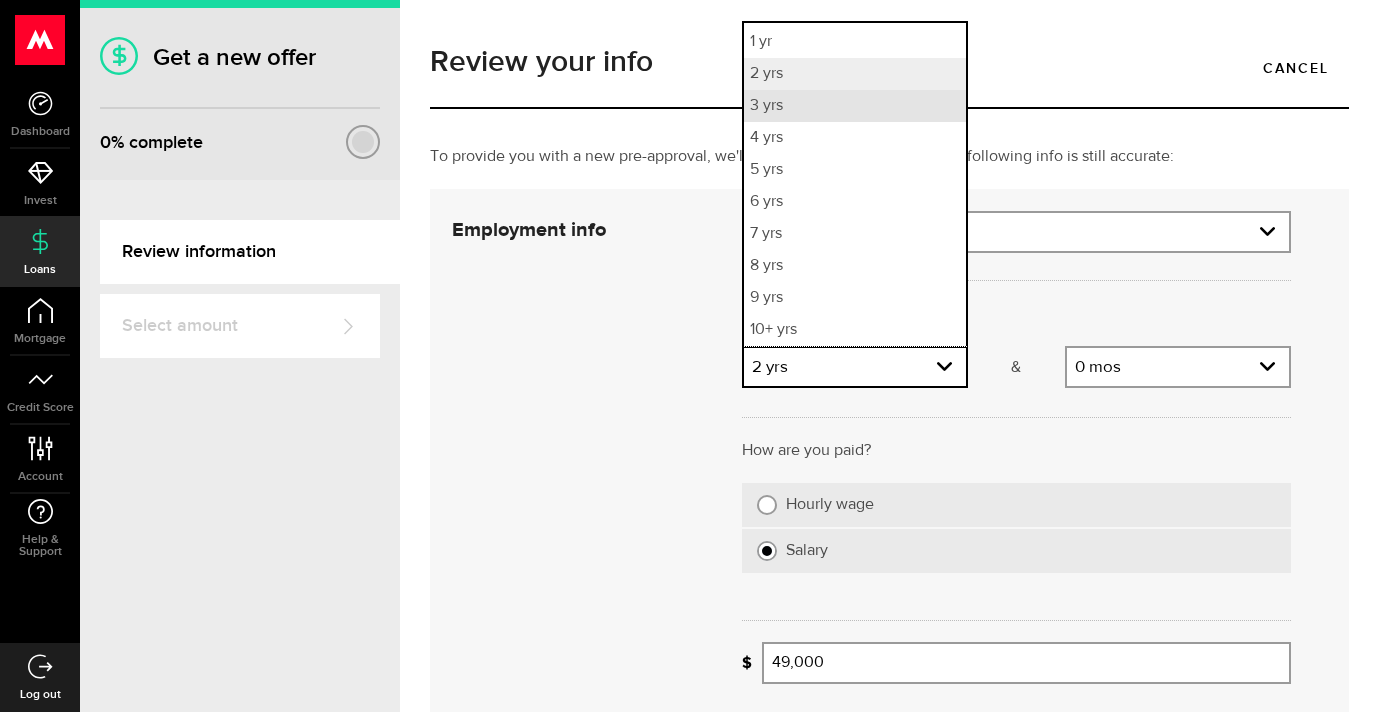 click on "3 yrs" at bounding box center (855, 106) 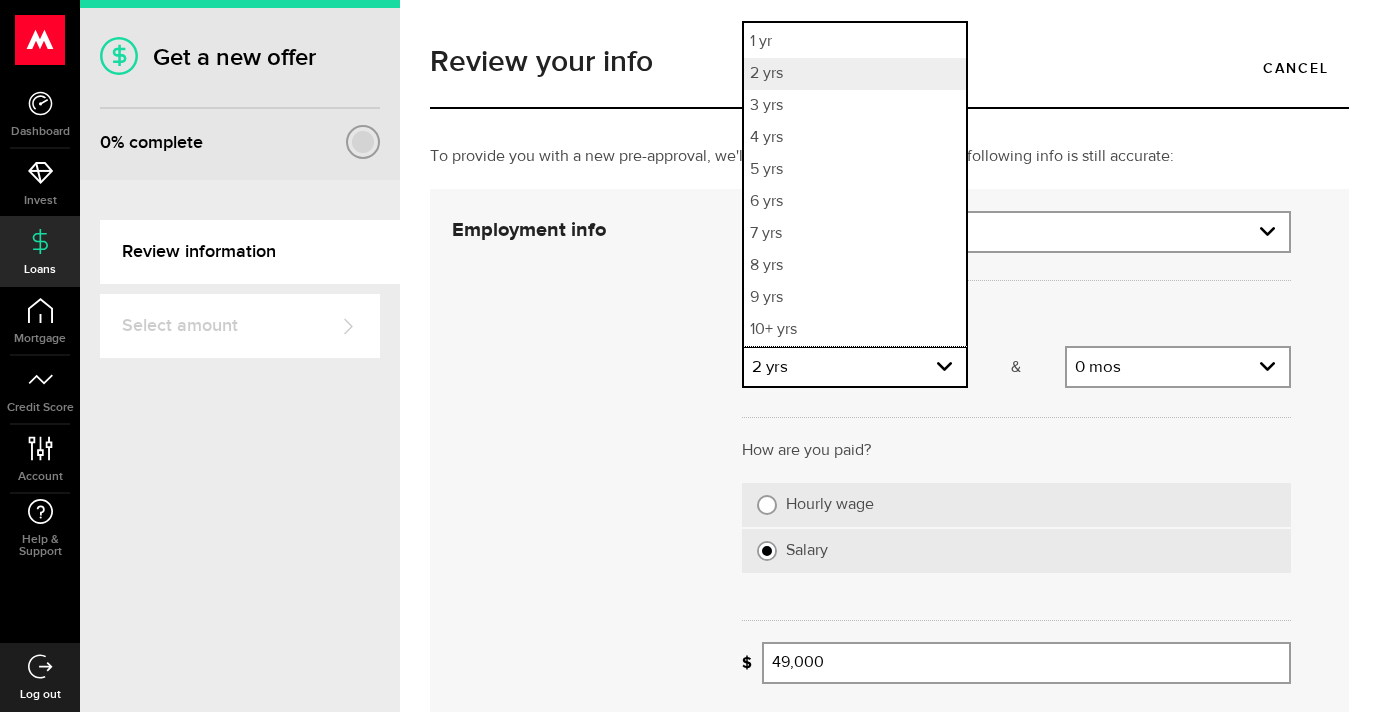 select on "3" 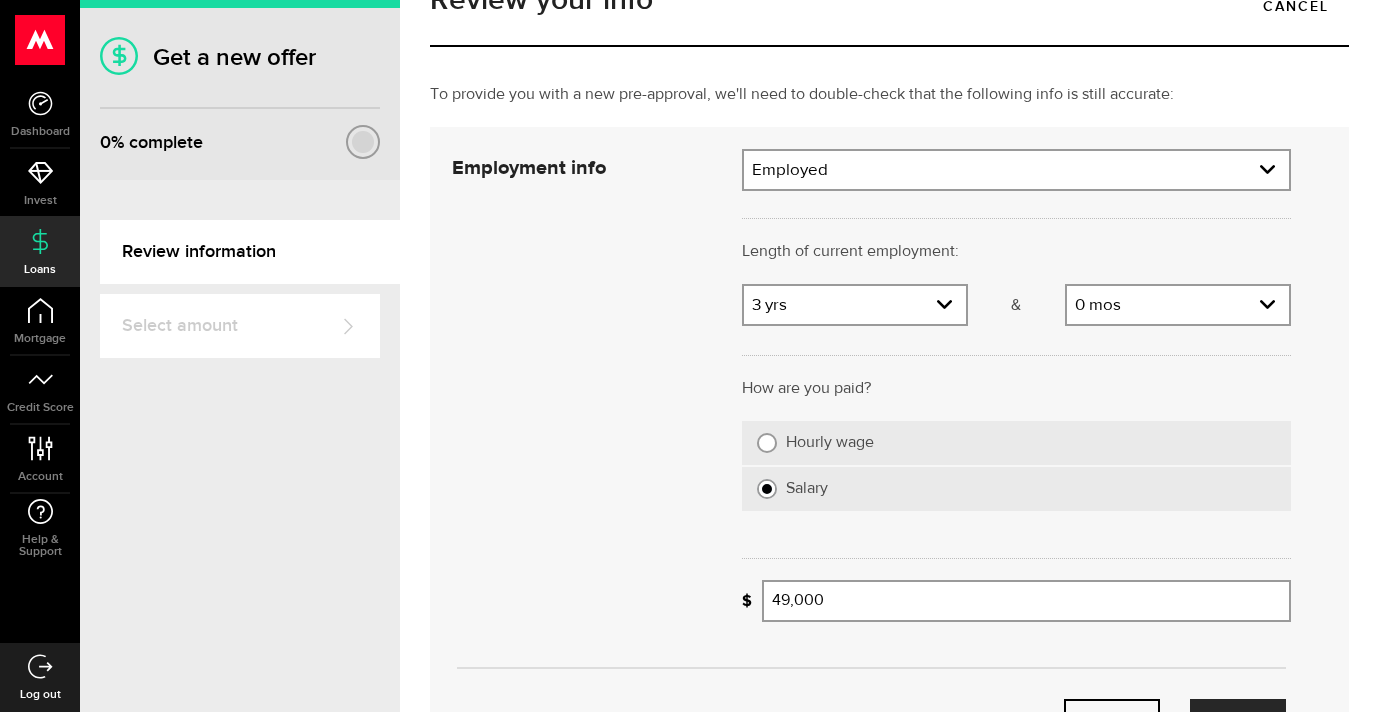 scroll, scrollTop: 66, scrollLeft: 0, axis: vertical 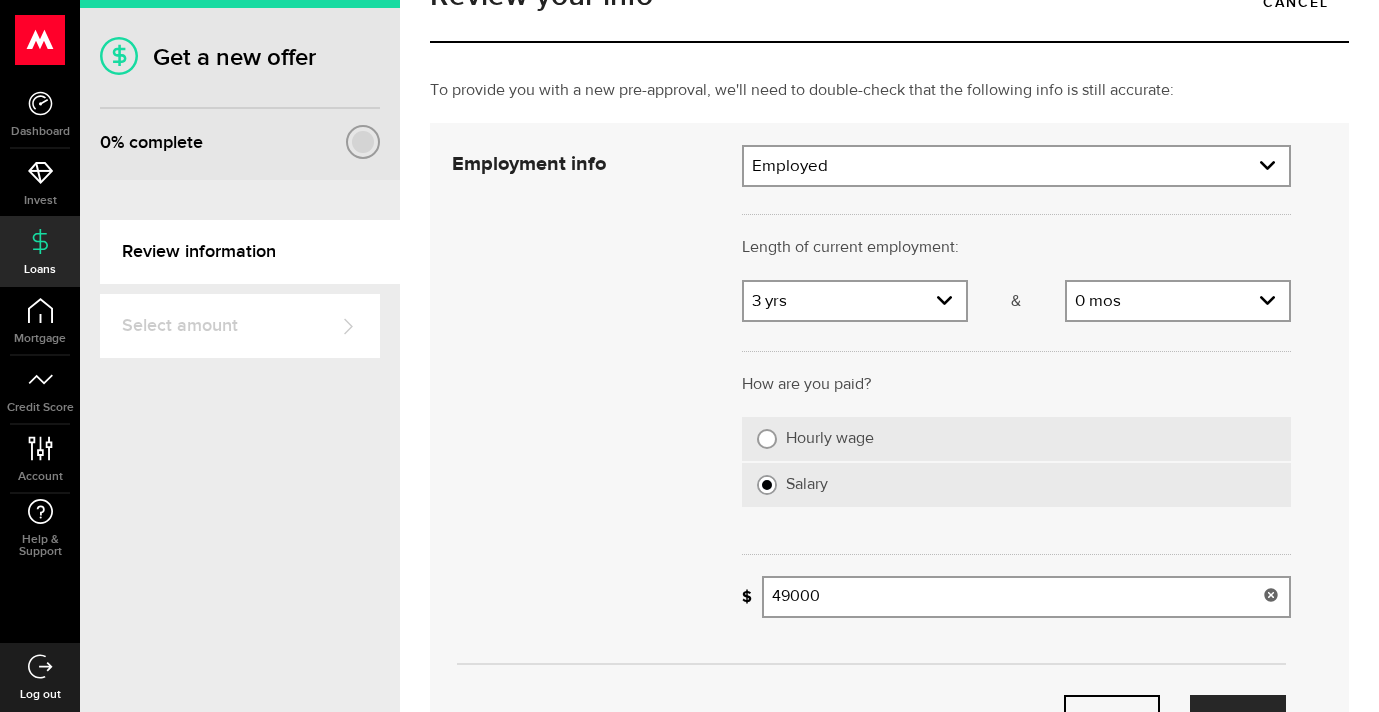 click on "49000" at bounding box center [1026, 597] 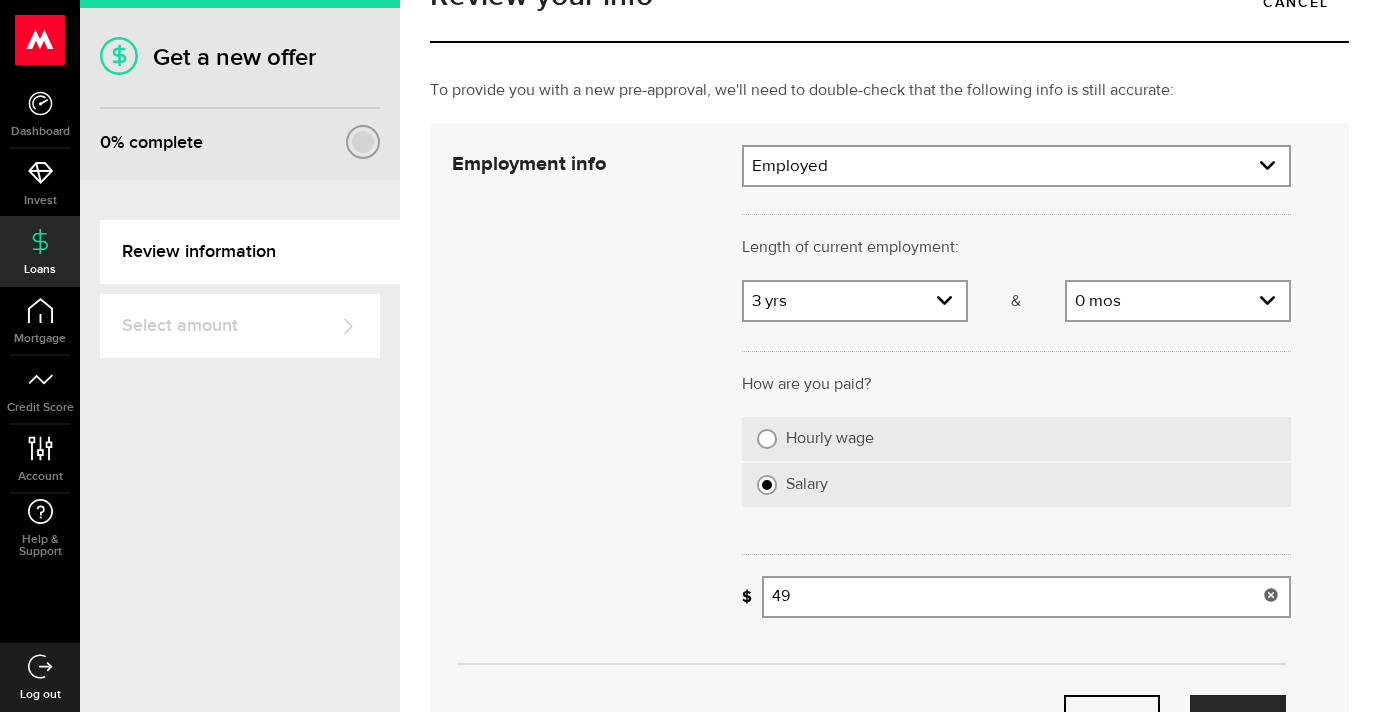 type on "4" 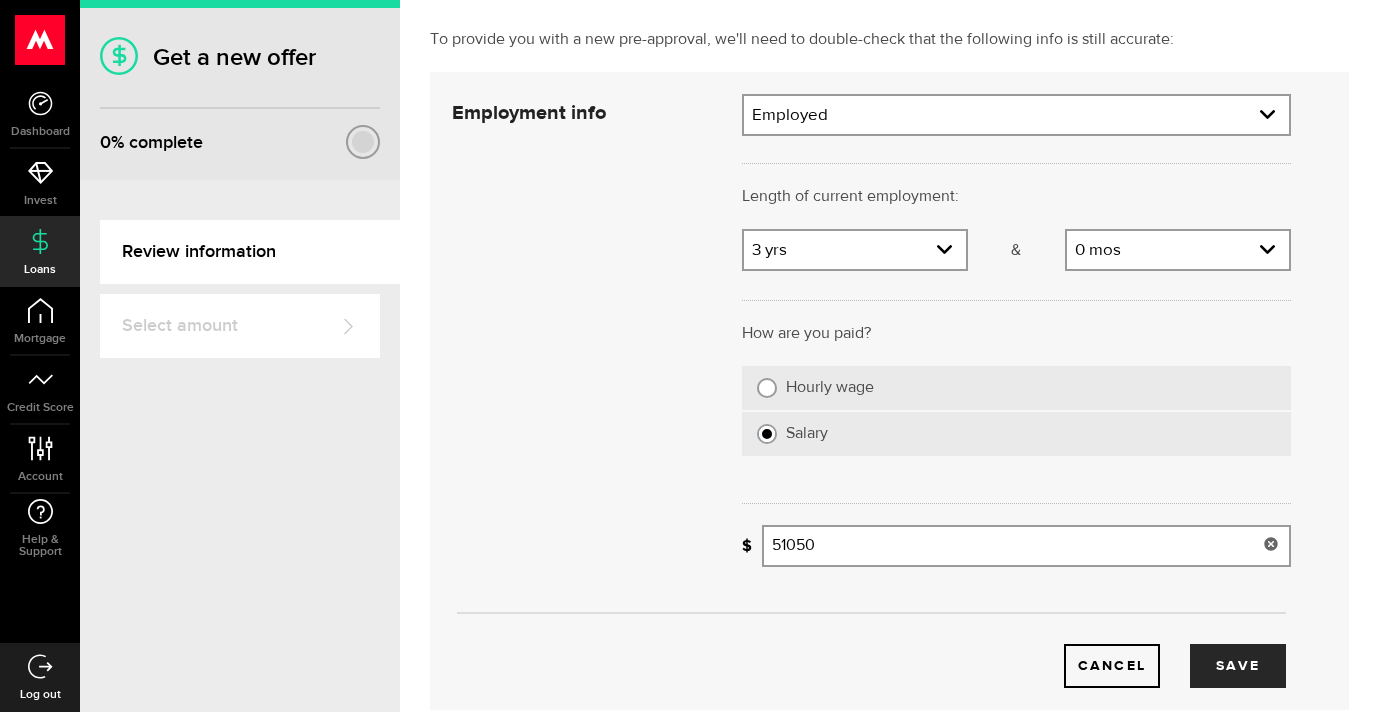 scroll, scrollTop: 185, scrollLeft: 0, axis: vertical 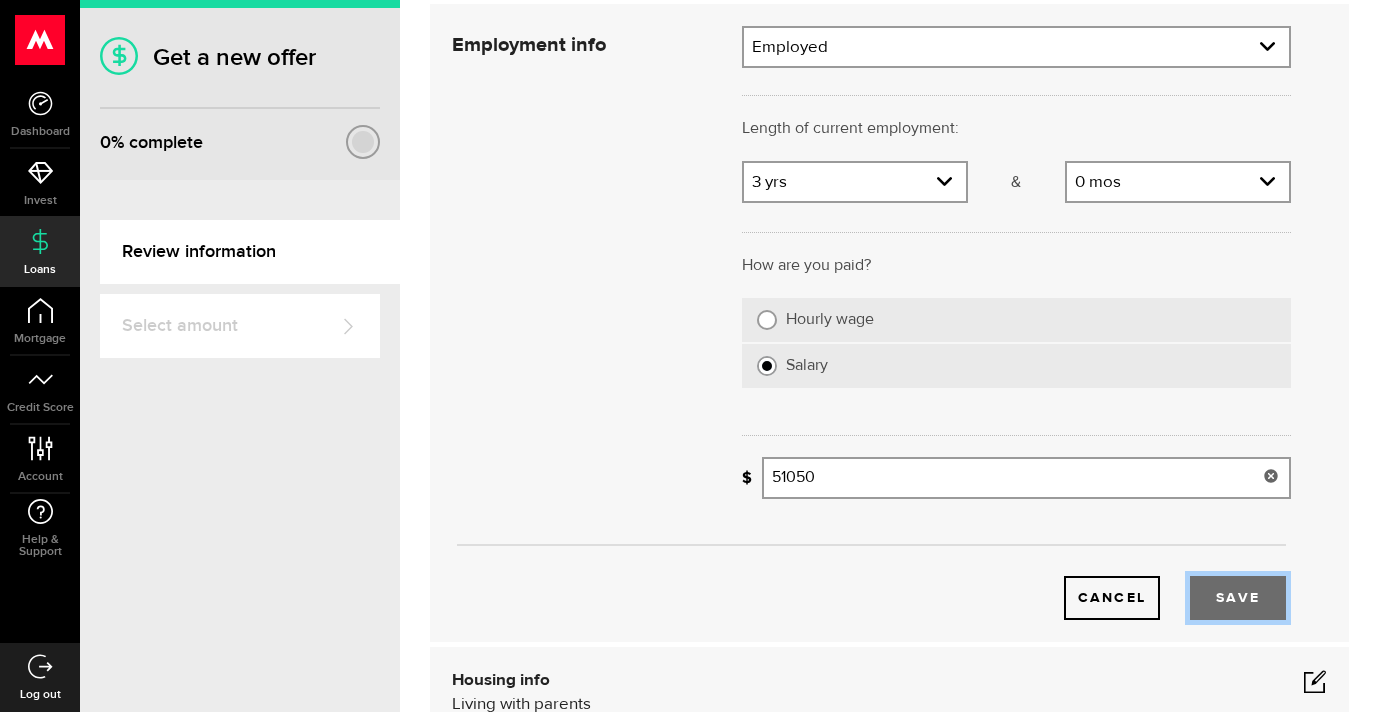 click on "Save" at bounding box center [1238, 598] 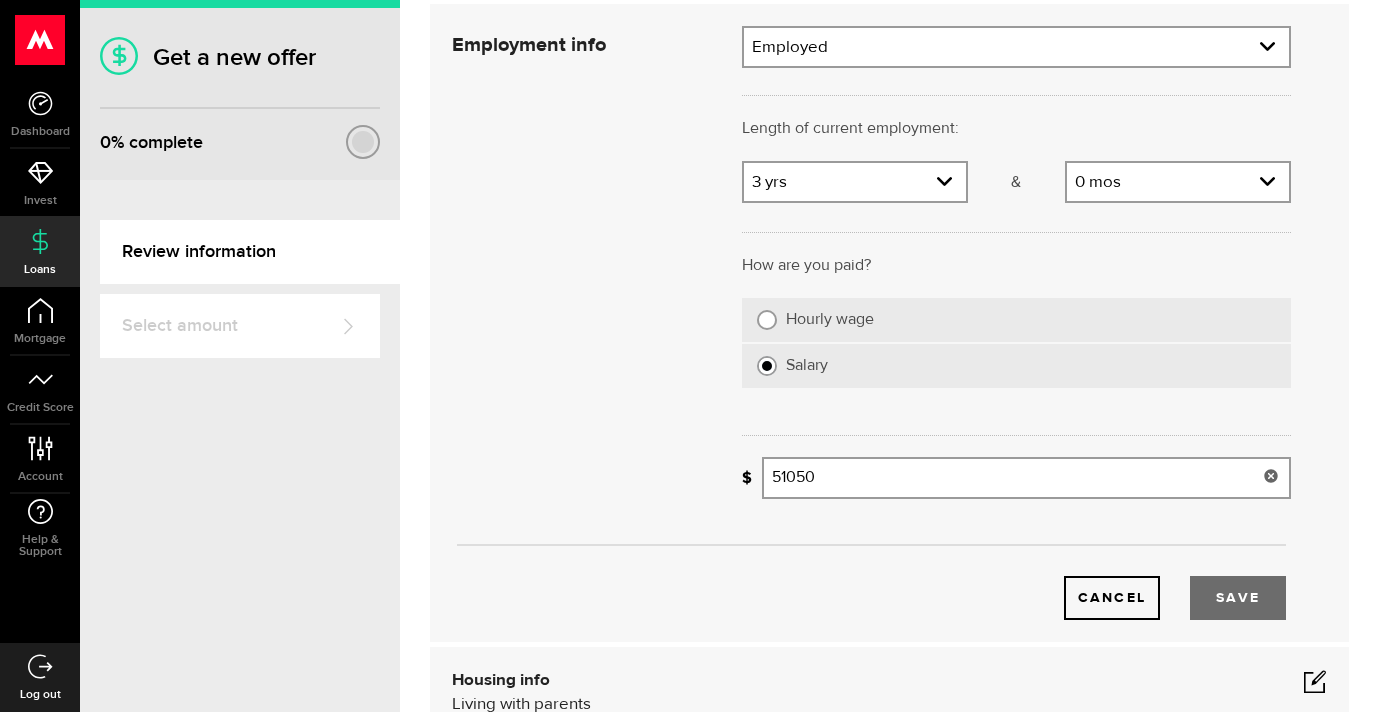 type on "51,050" 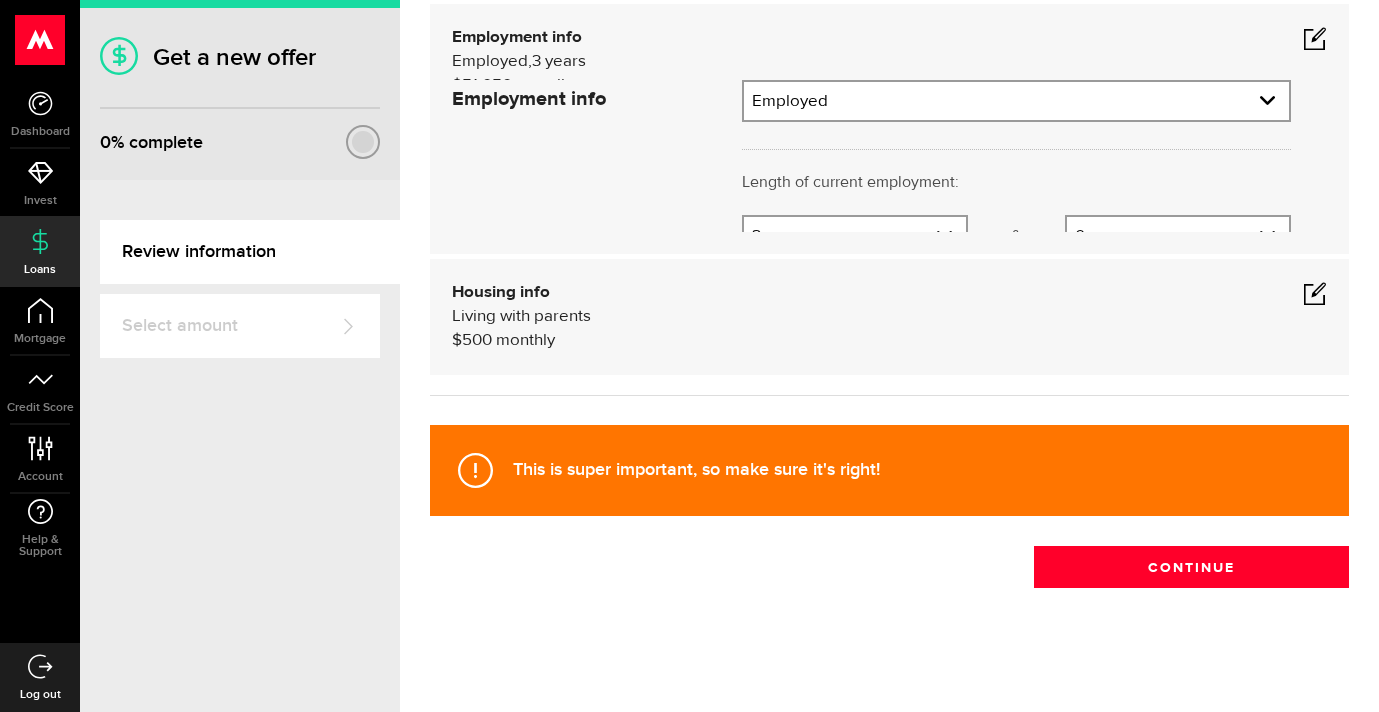 scroll, scrollTop: 55, scrollLeft: 0, axis: vertical 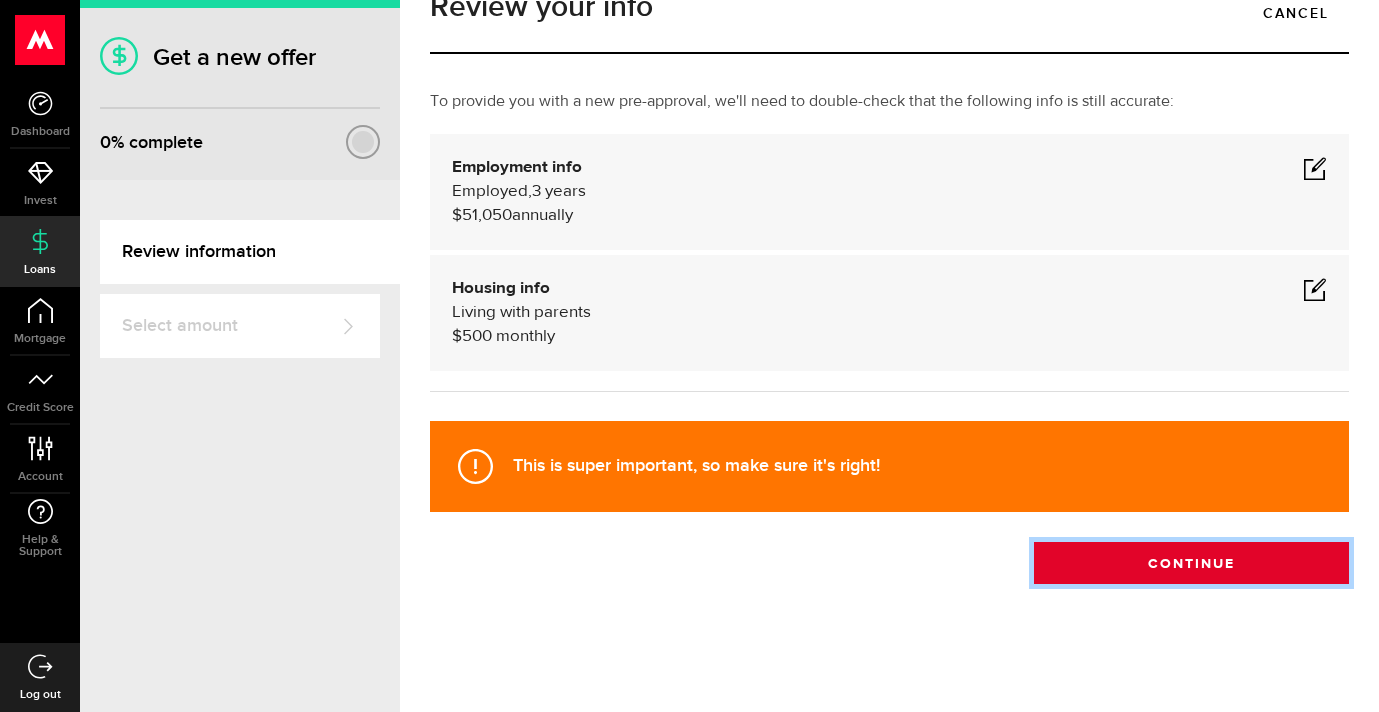 click on "Continue" at bounding box center (1191, 563) 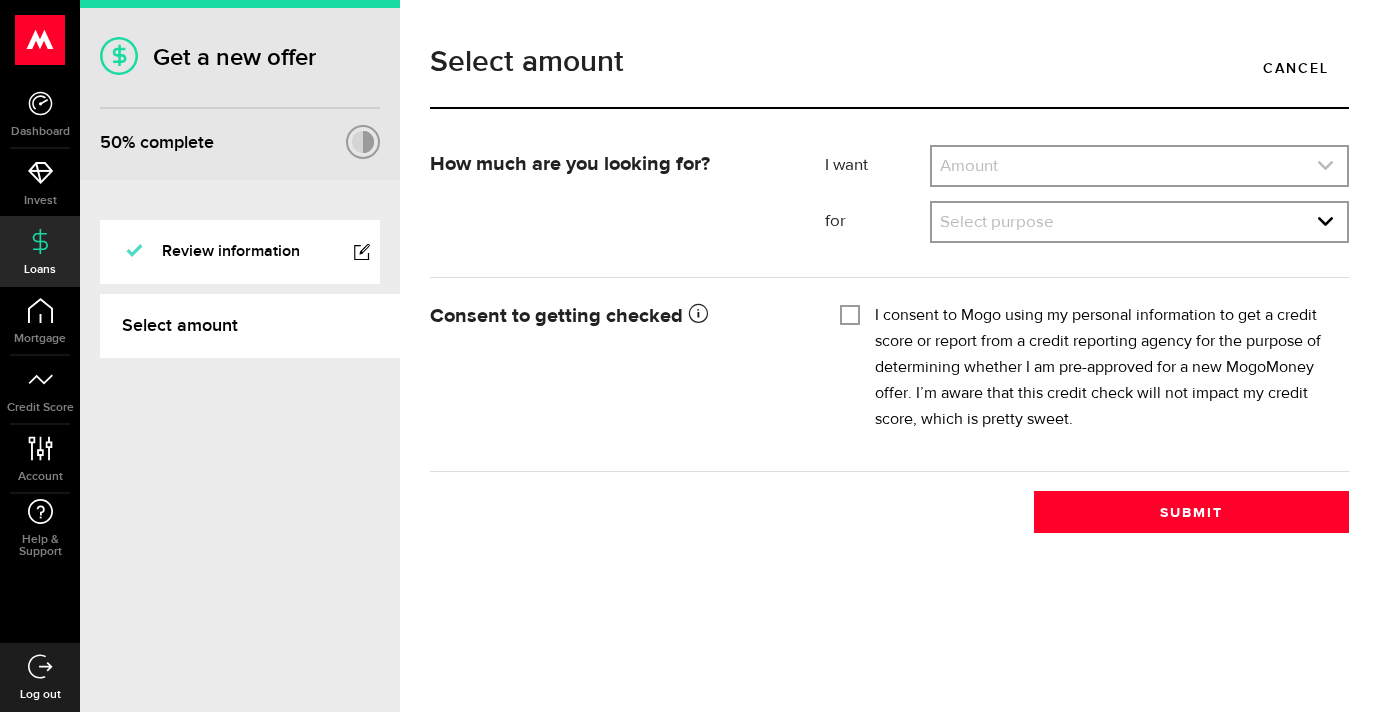 click at bounding box center (1139, 166) 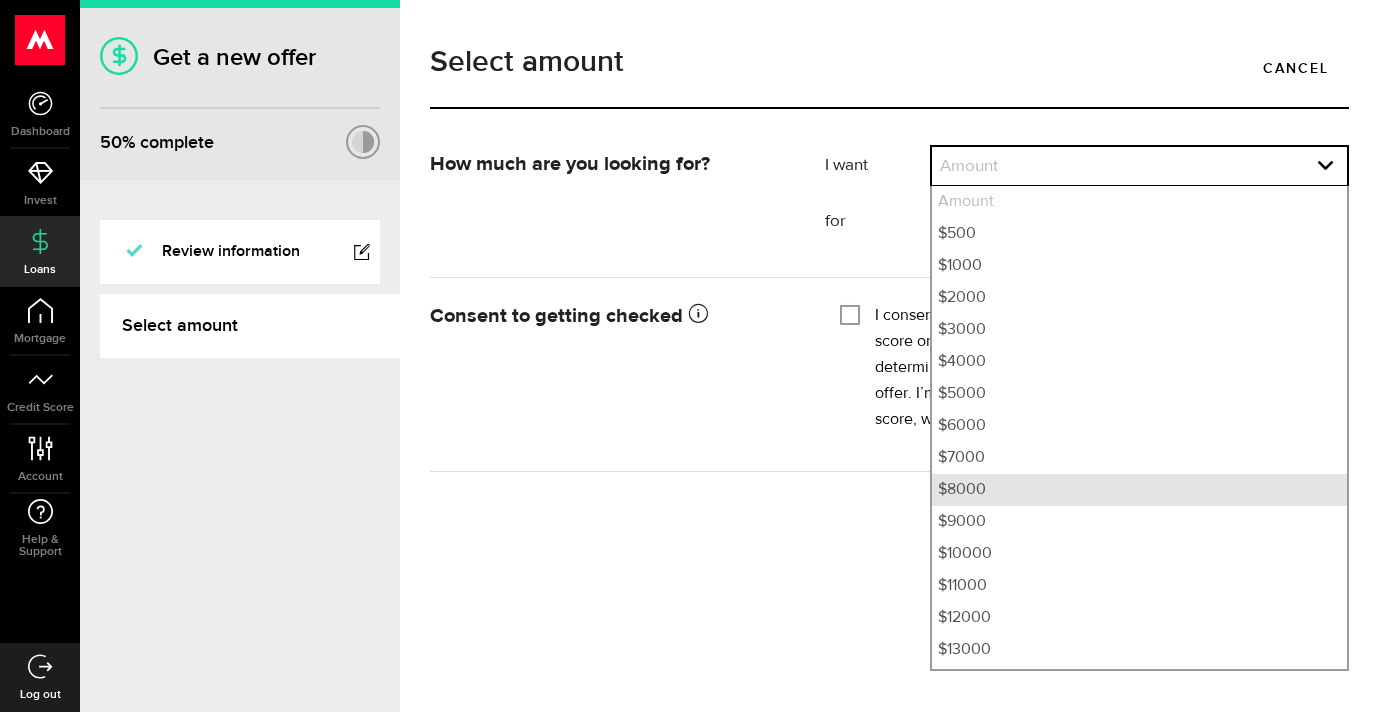 click on "$8000" at bounding box center [1139, 490] 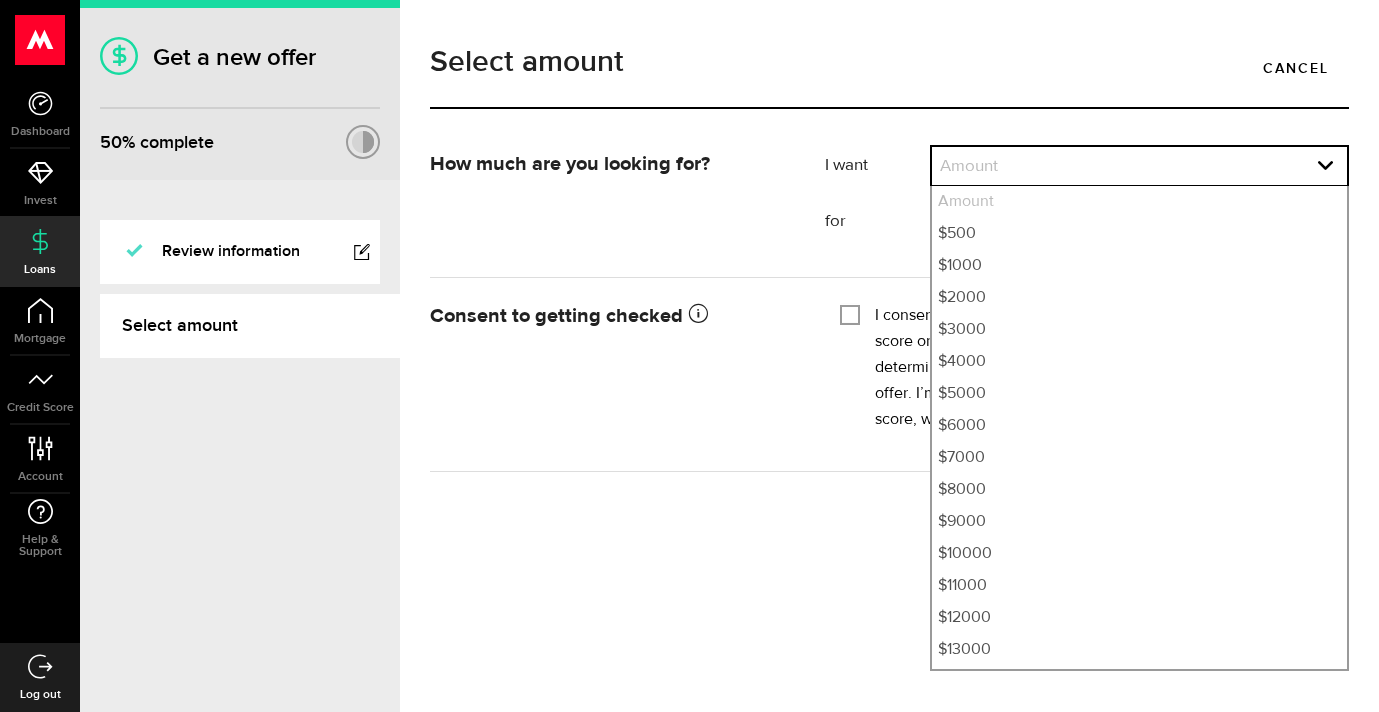 select on "8000" 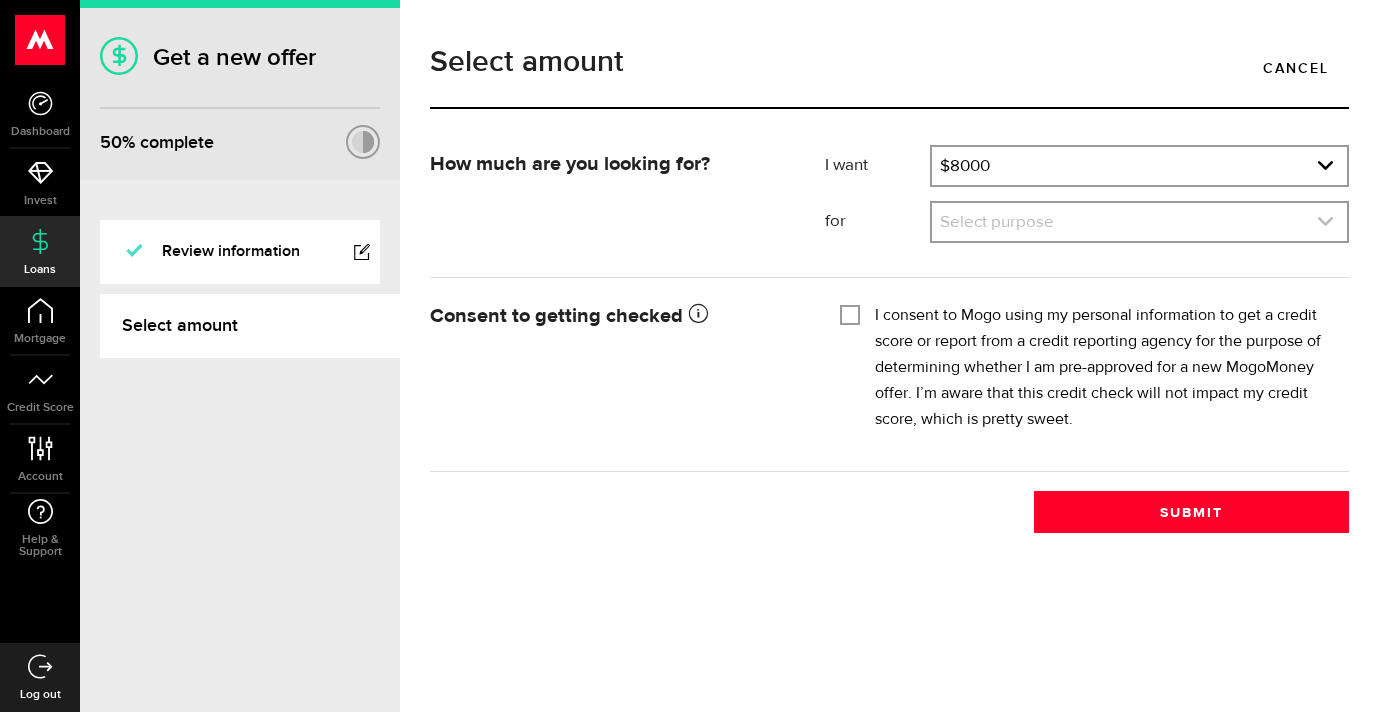click at bounding box center (1139, 222) 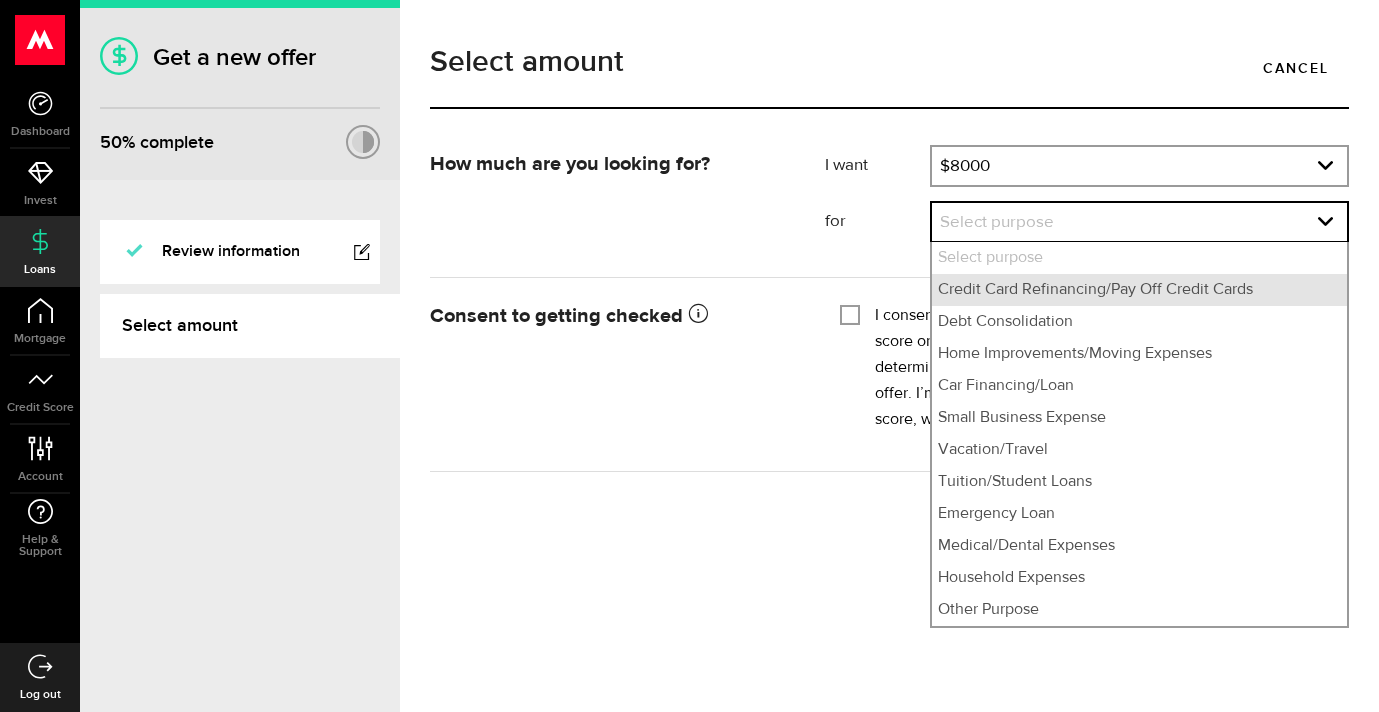 click on "Credit Card Refinancing/Pay Off Credit Cards" at bounding box center (1139, 290) 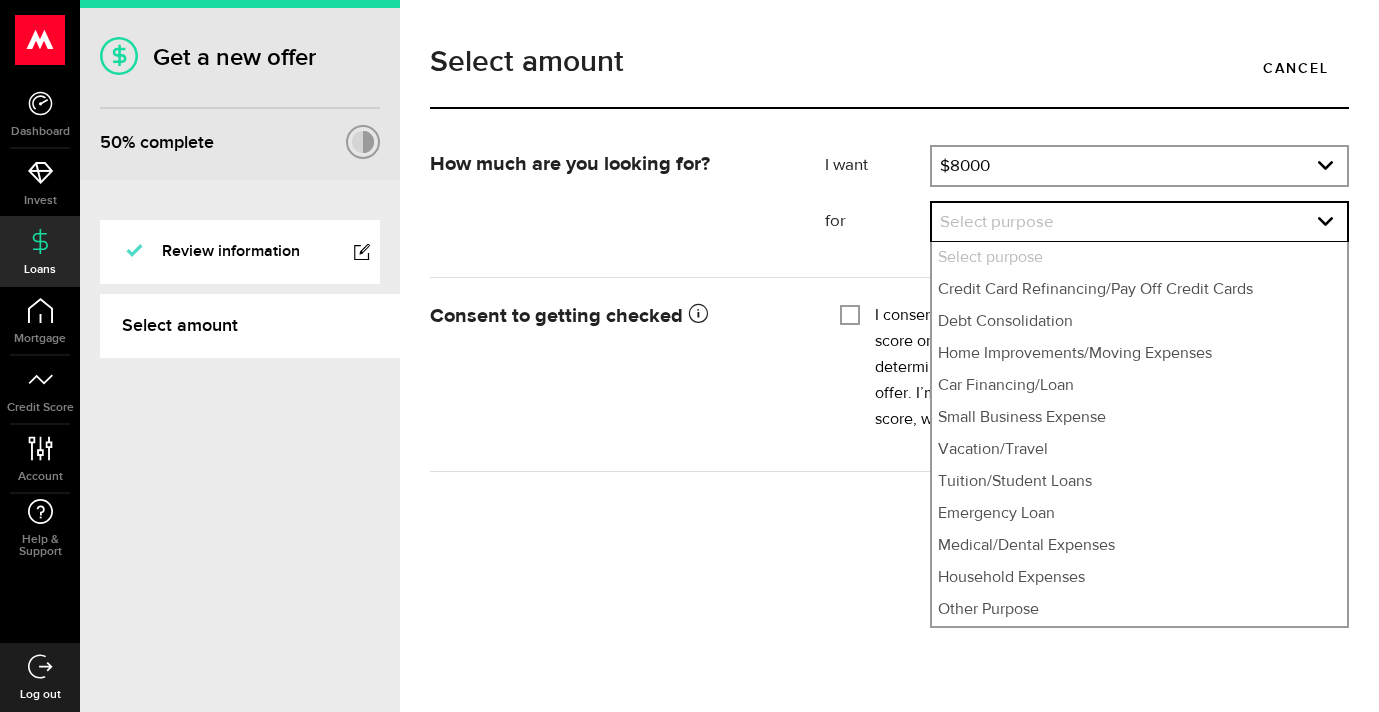 select on "Credit Card Refinancing/Pay Off Credit Cards" 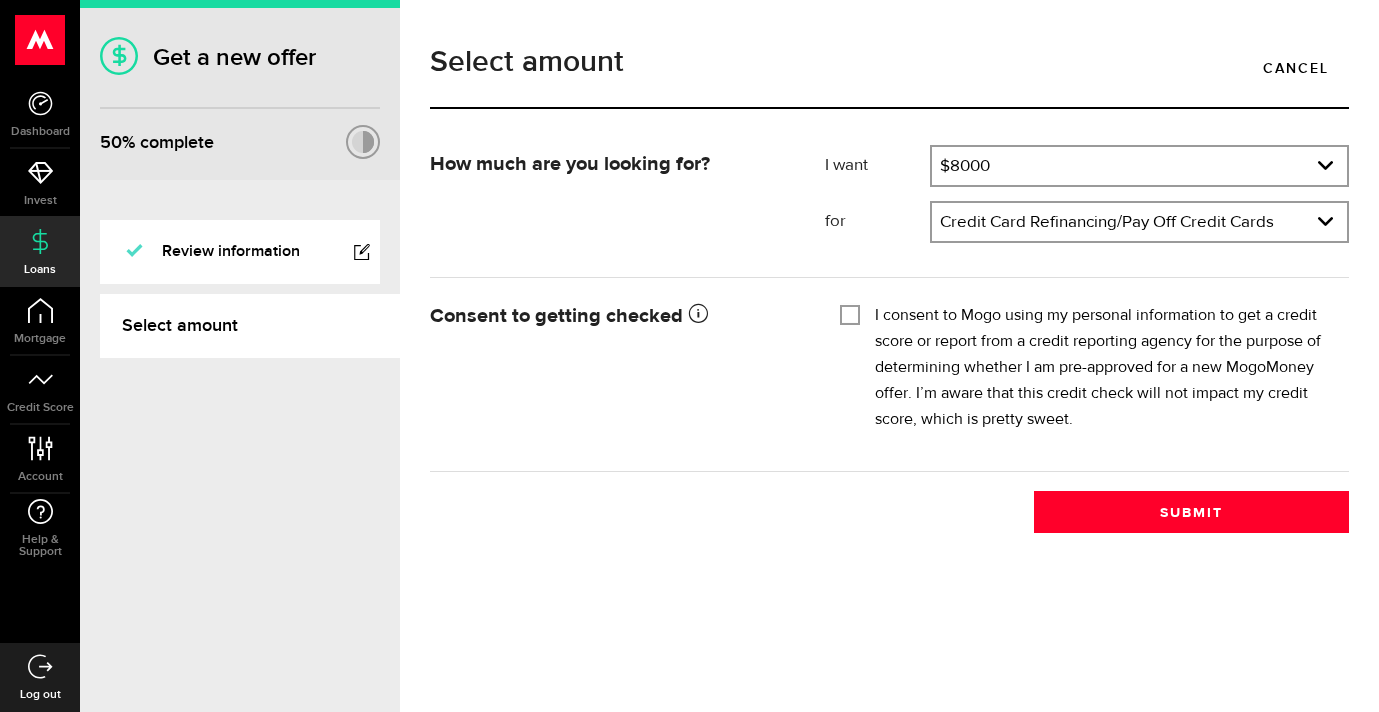 click on "I consent to Mogo using my personal information to get a credit score or report from a credit reporting agency for the purpose of determining whether I am pre-approved for a new MogoMoney offer. I’m aware that this credit check will not impact my credit score, which is pretty sweet." at bounding box center (1087, 368) 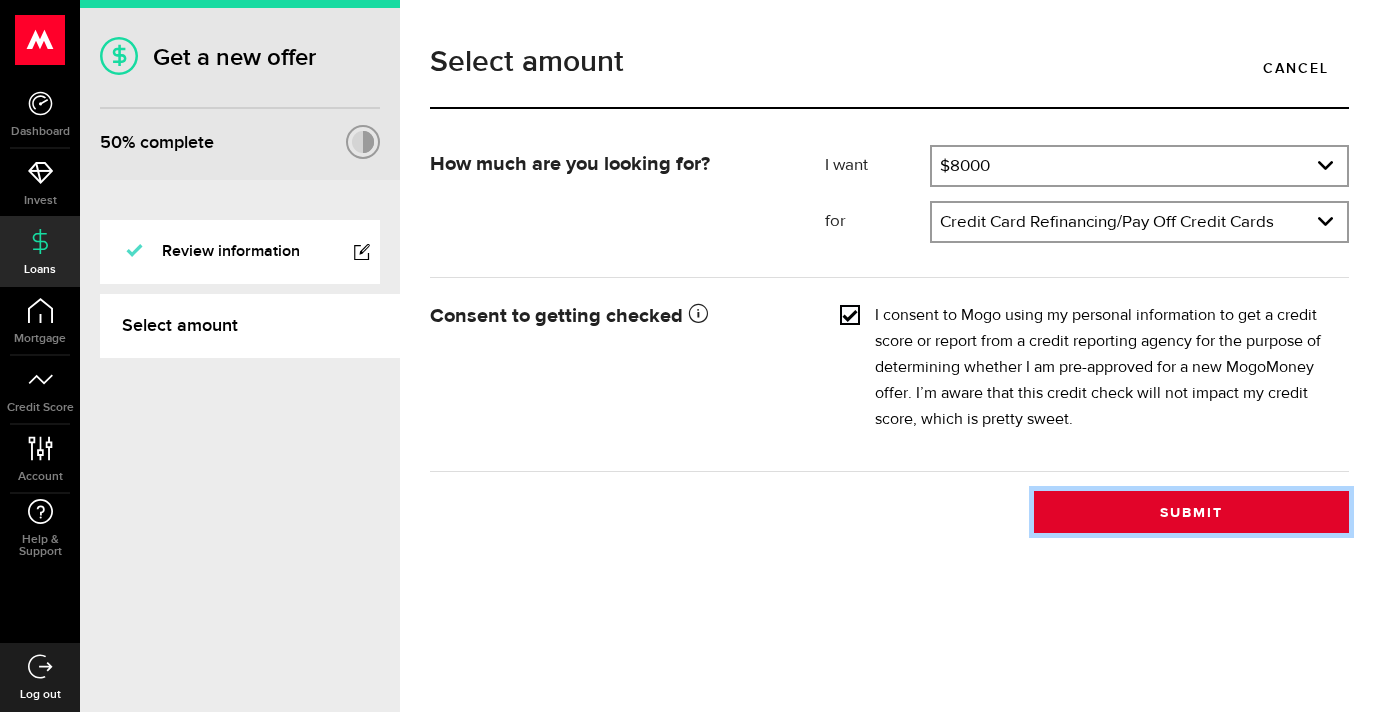 click on "Submit" at bounding box center [1191, 512] 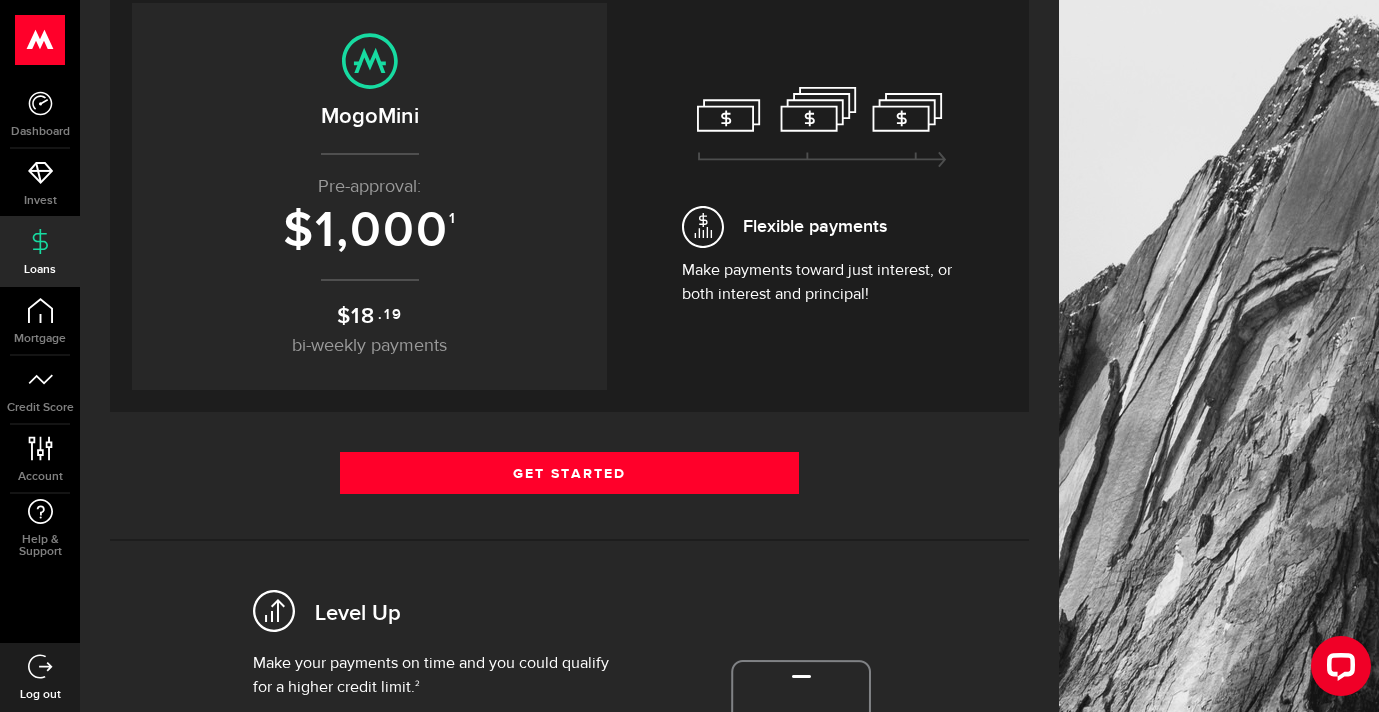 scroll, scrollTop: 0, scrollLeft: 0, axis: both 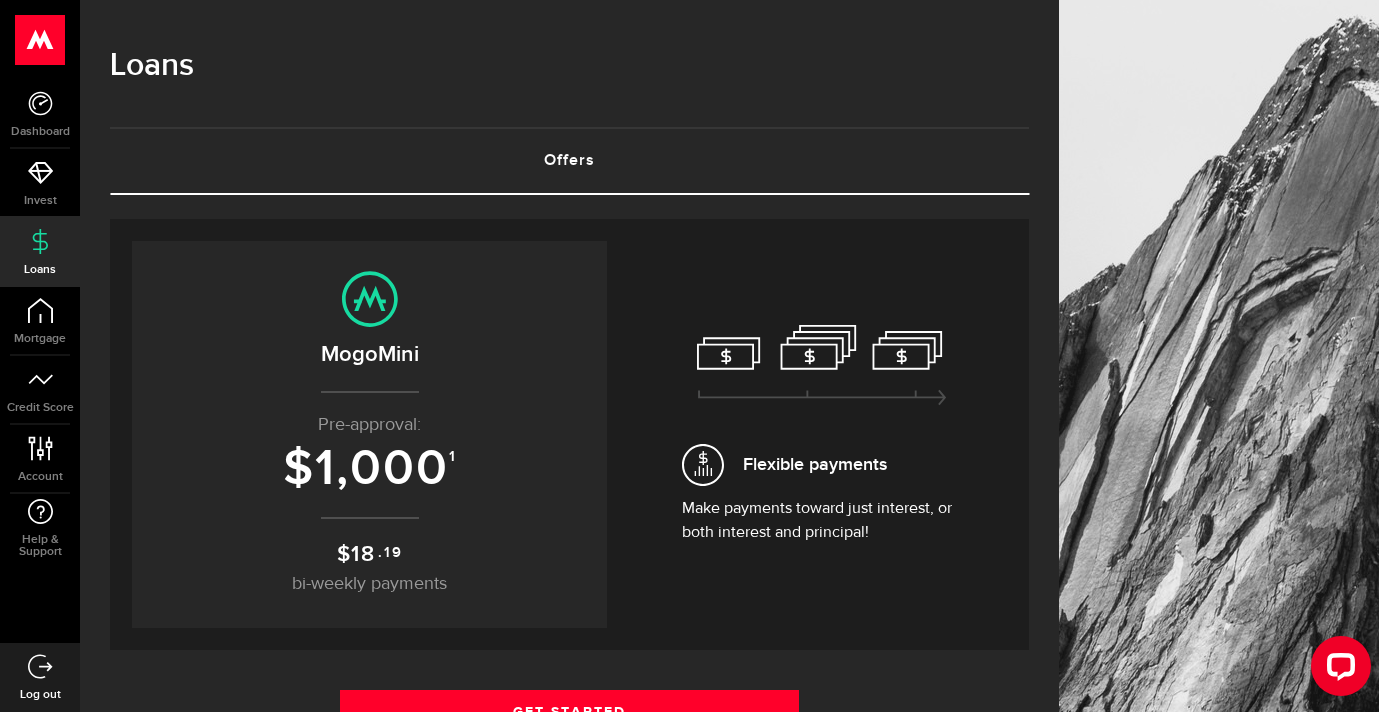 click 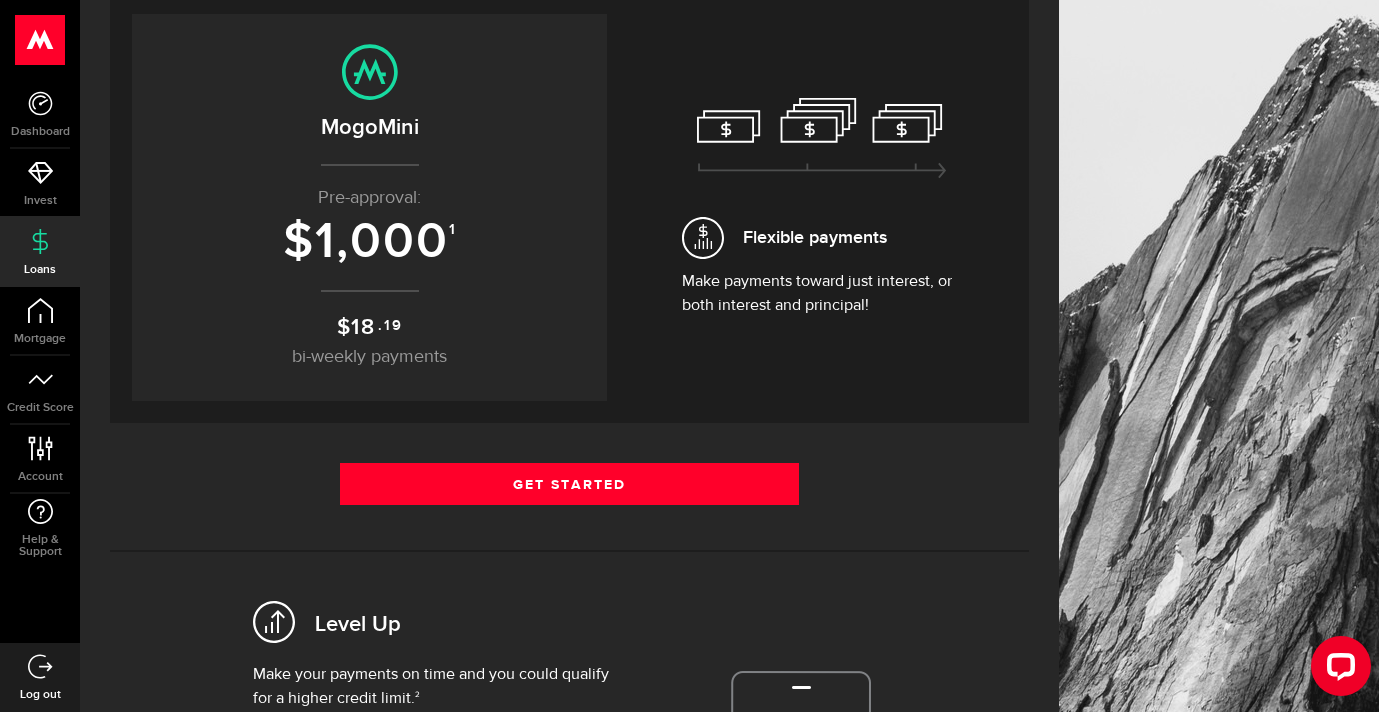 scroll, scrollTop: 0, scrollLeft: 0, axis: both 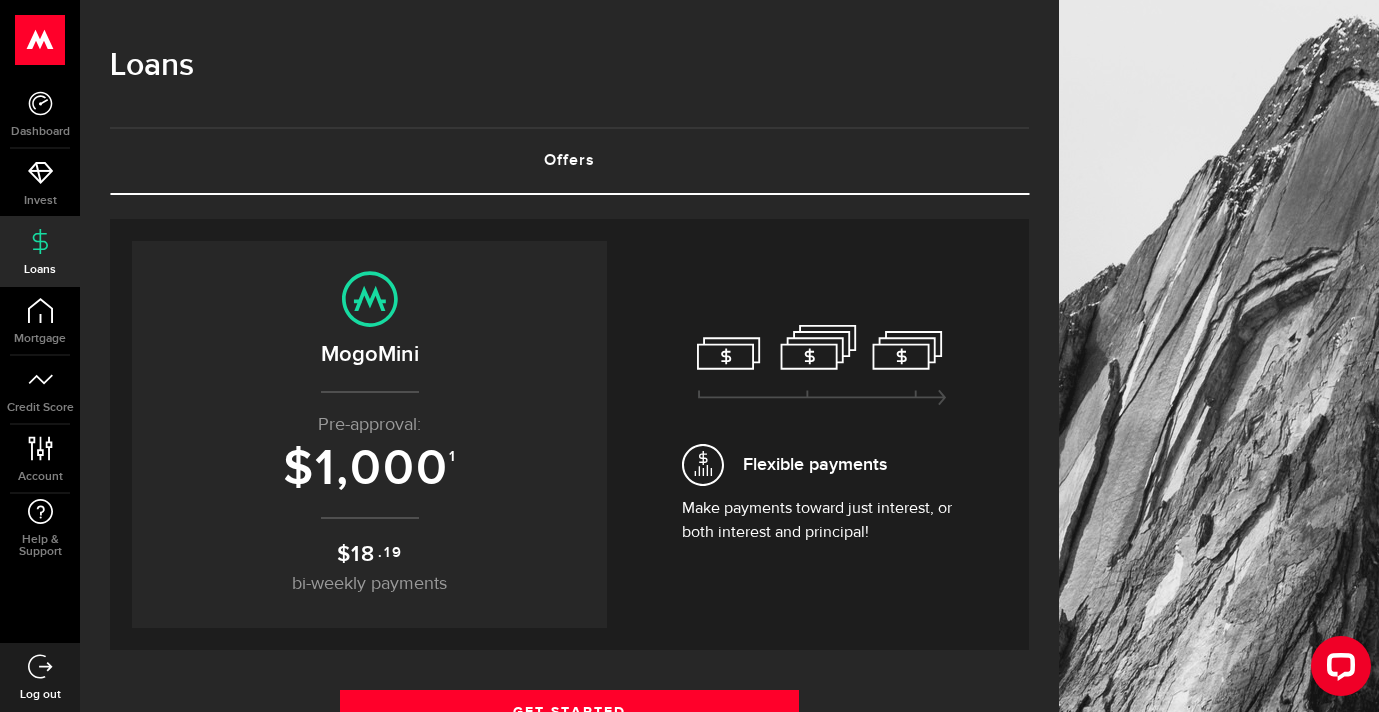 click on "Offers (requires attention)" at bounding box center [569, 161] 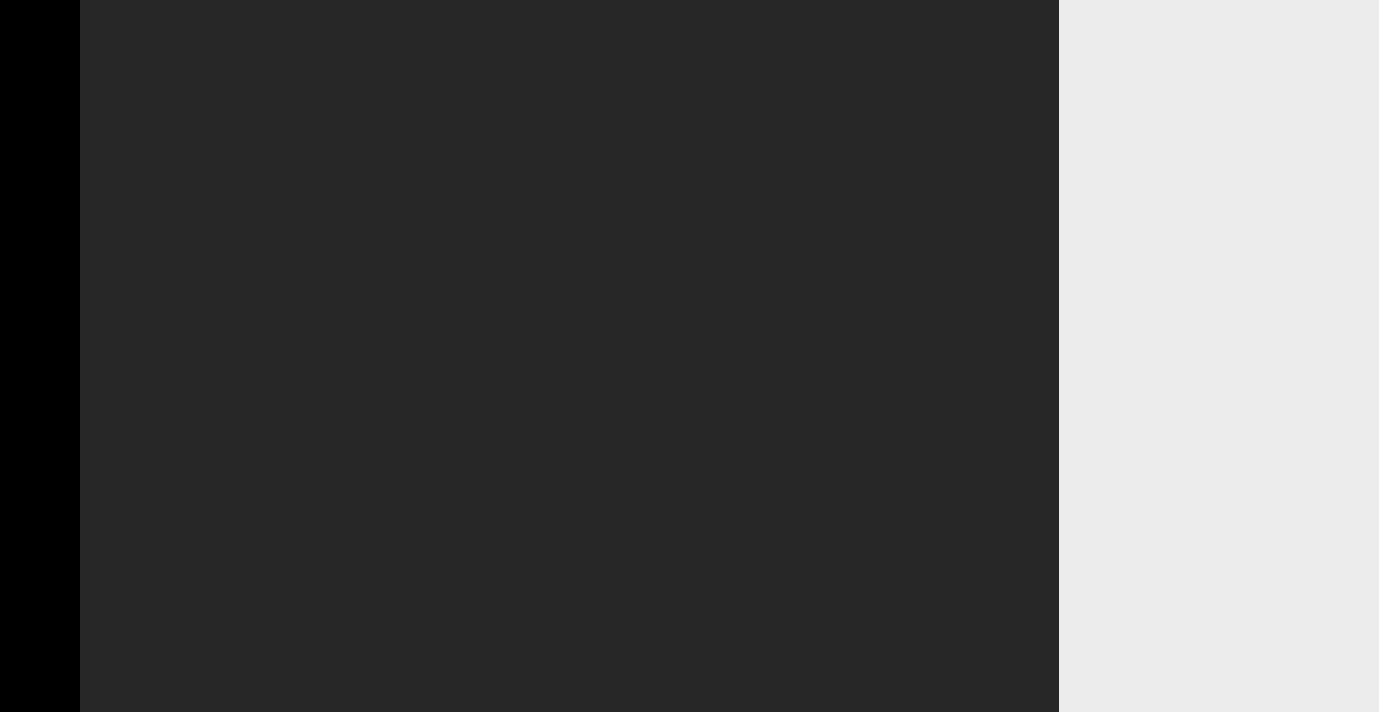 scroll, scrollTop: 0, scrollLeft: 0, axis: both 